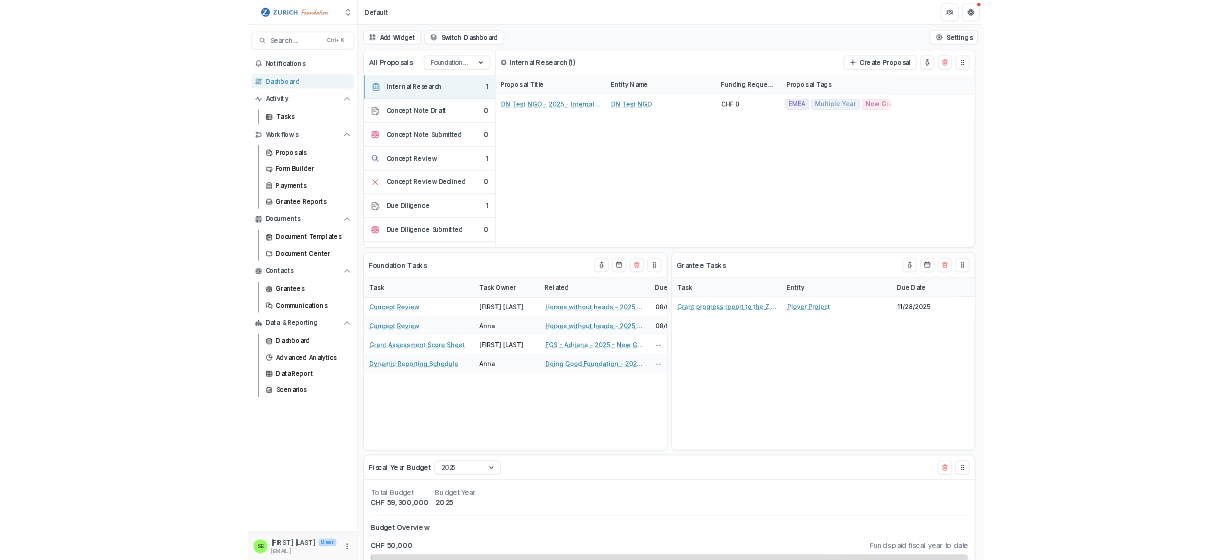 scroll, scrollTop: 0, scrollLeft: 0, axis: both 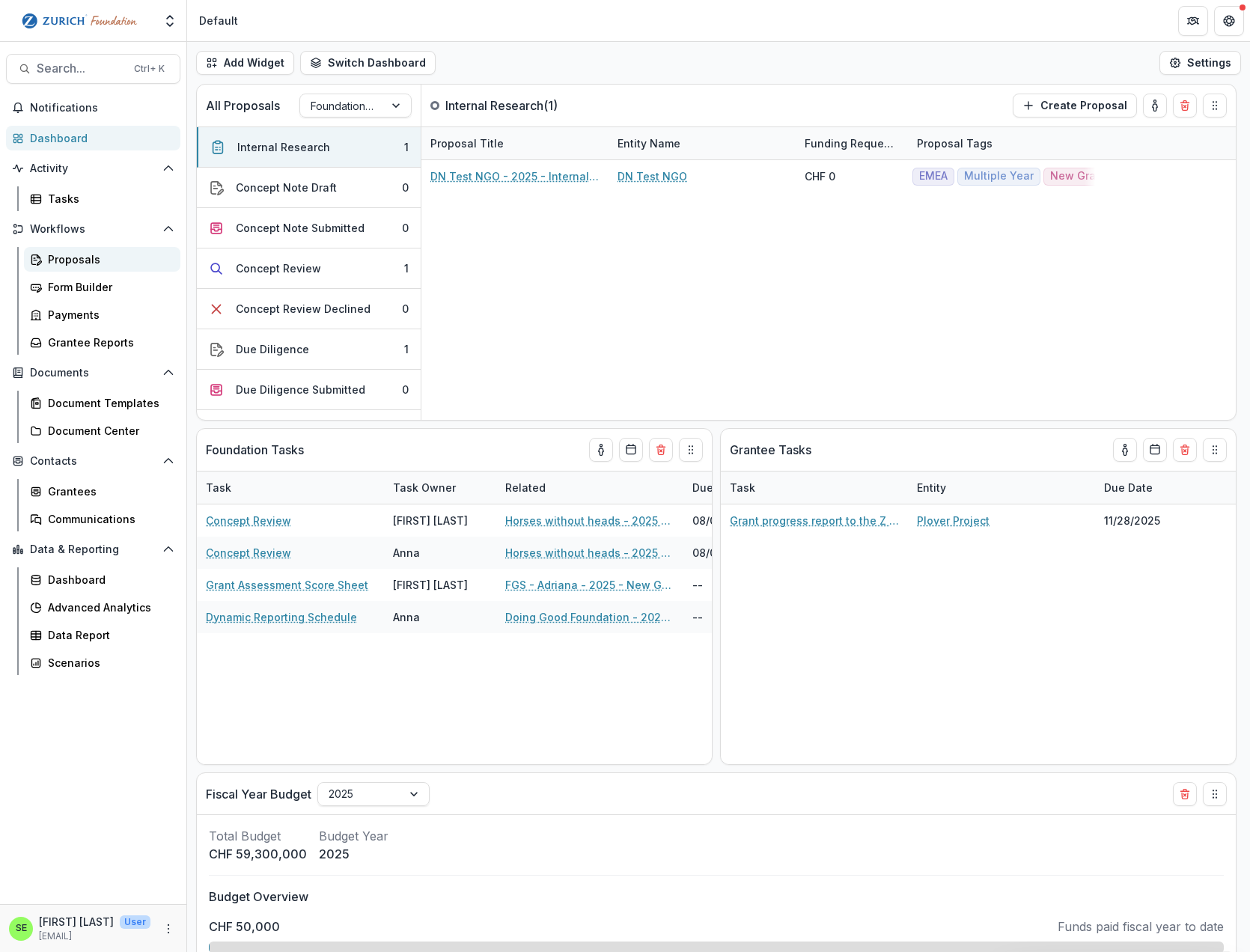click on "Proposals" at bounding box center (108, 259) 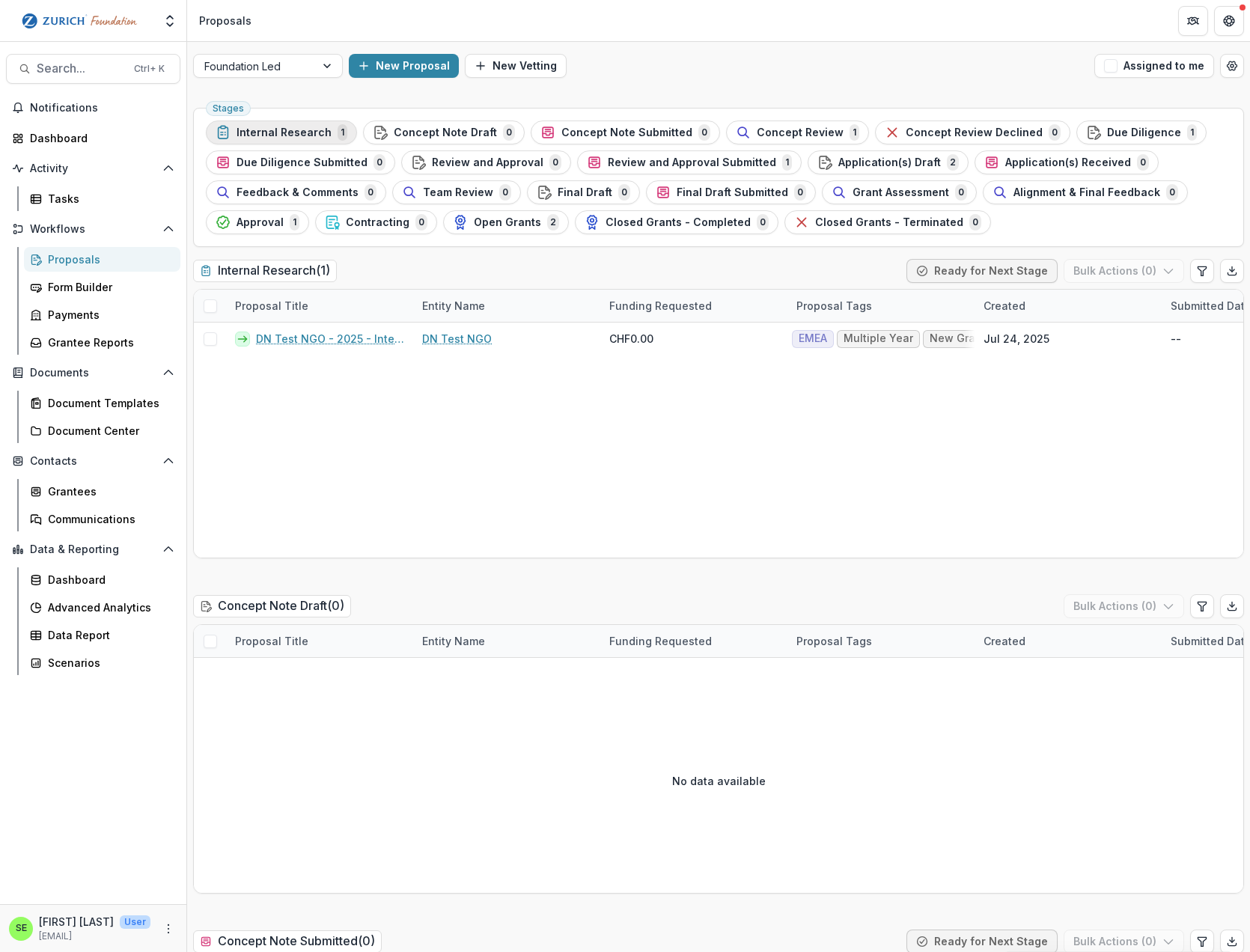 click on "Internal Research" at bounding box center [284, 132] 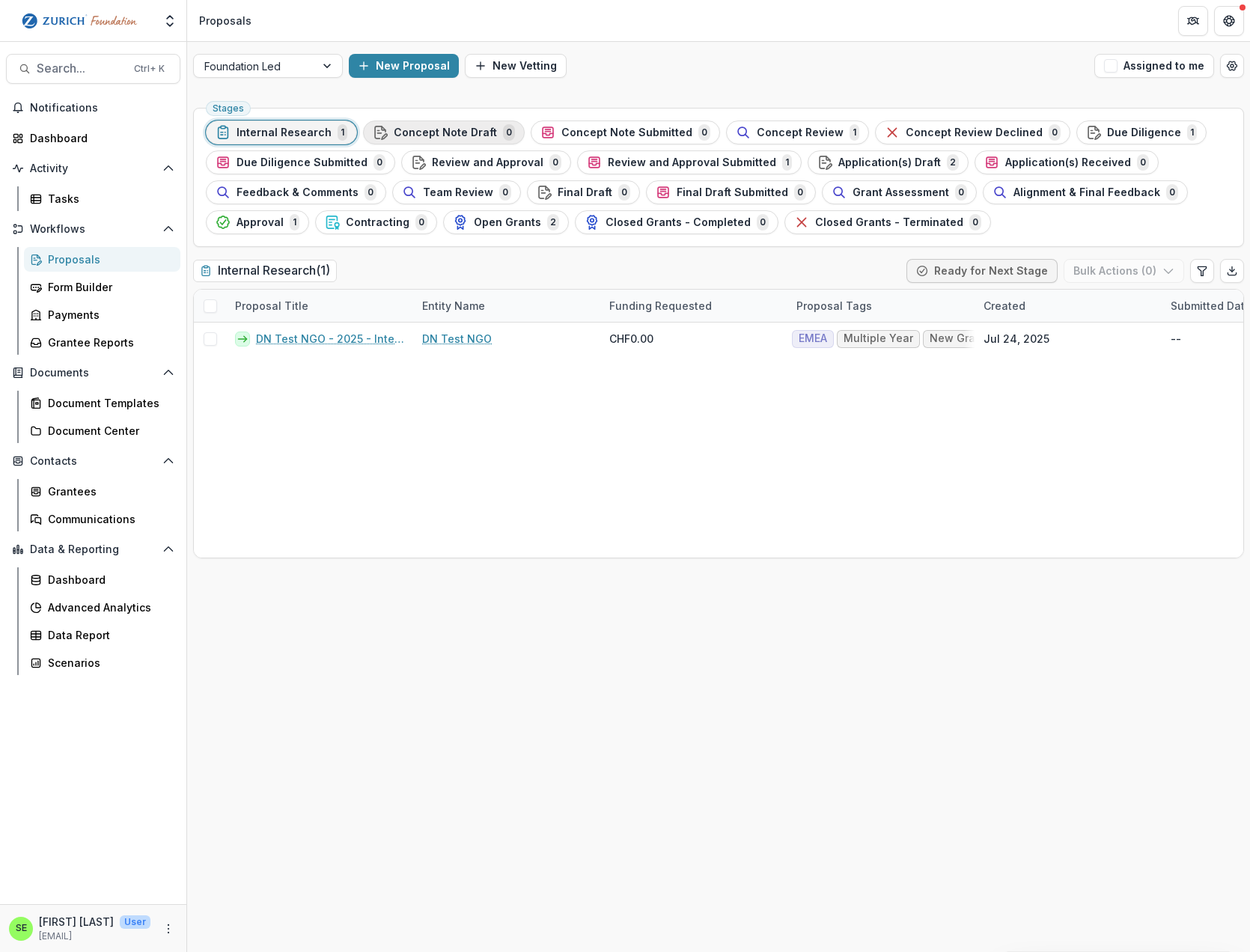 click on "Concept Note Draft 0" at bounding box center [444, 132] 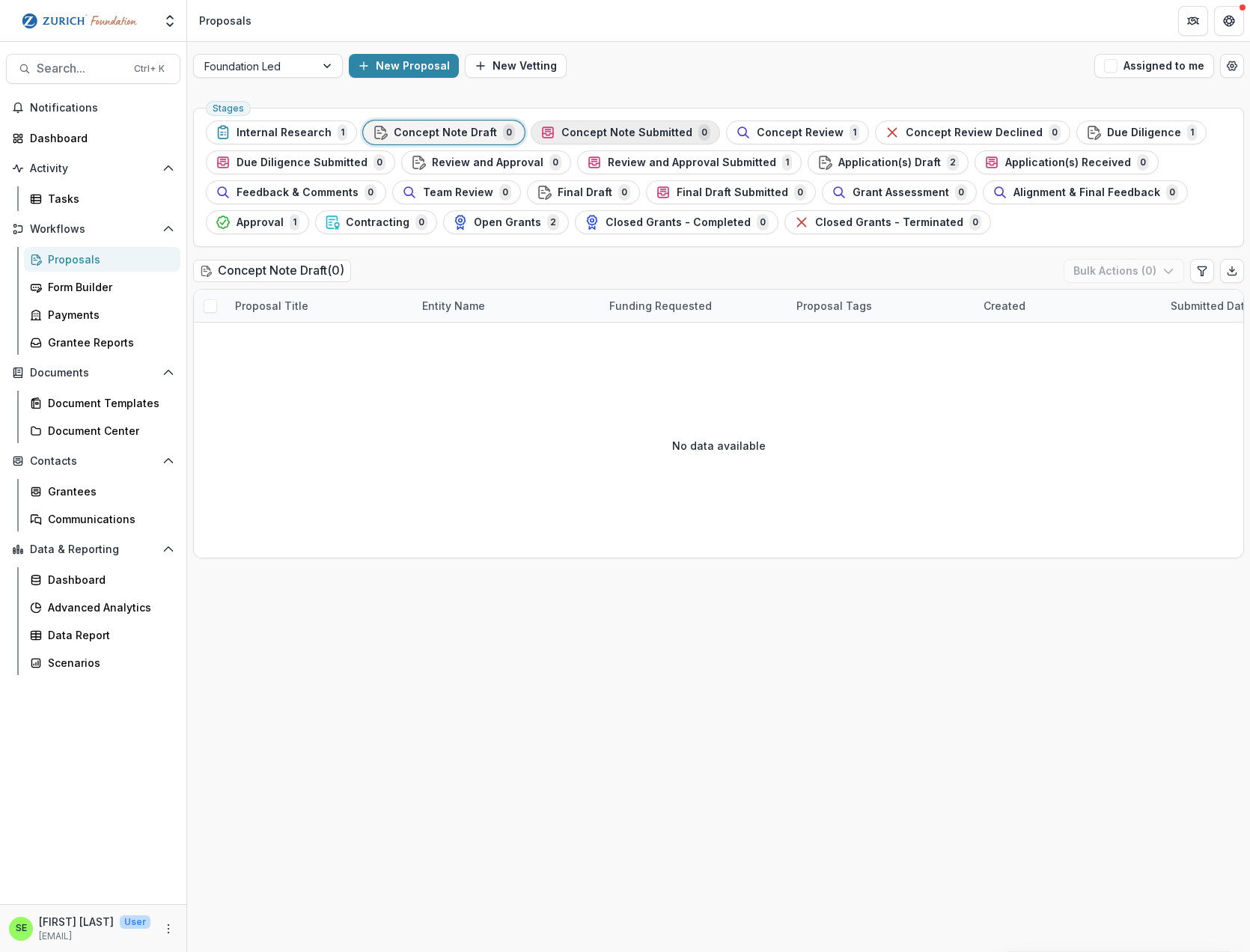 click on "Concept Note Submitted 0" at bounding box center [625, 132] 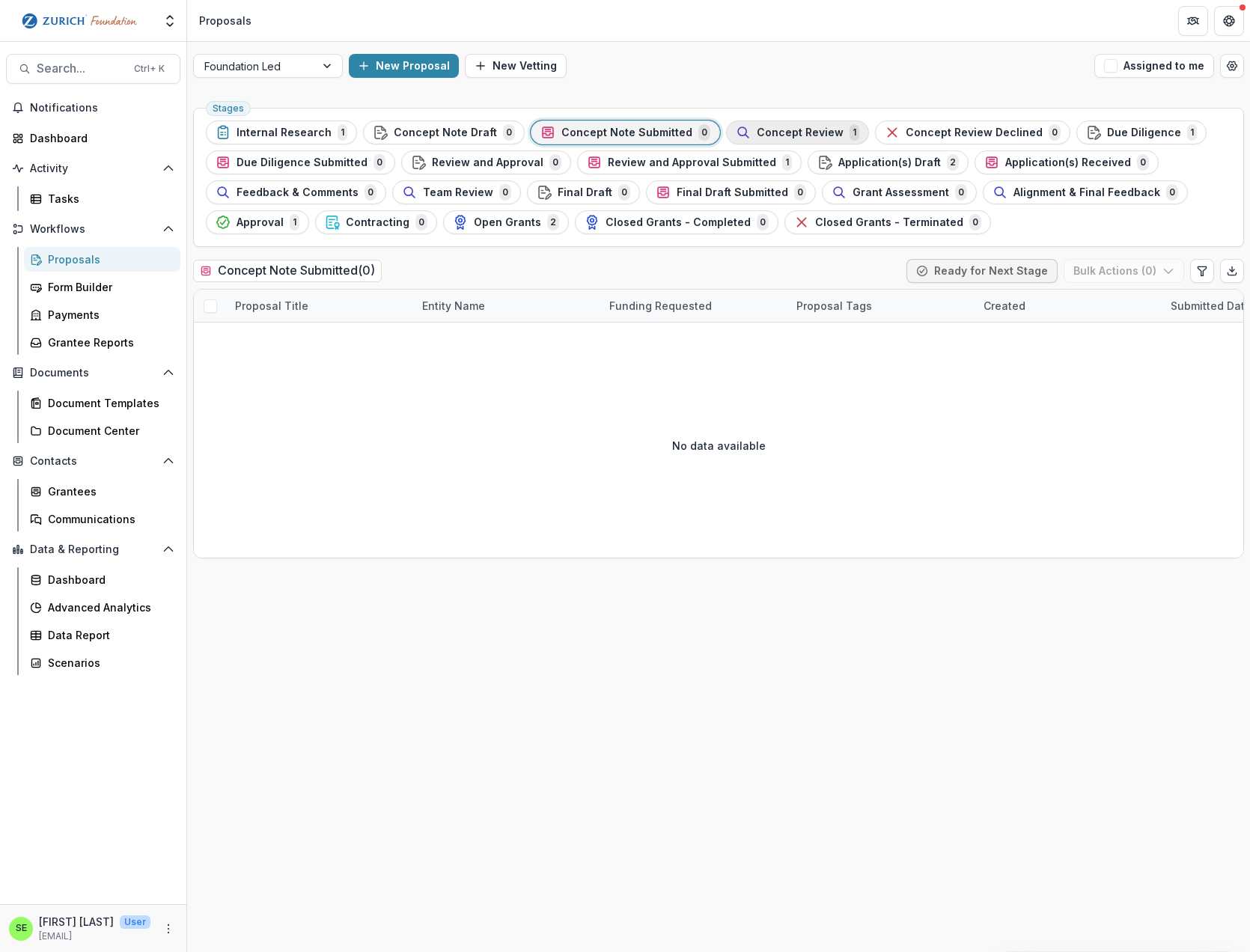 click on "Concept Review 1" at bounding box center [797, 132] 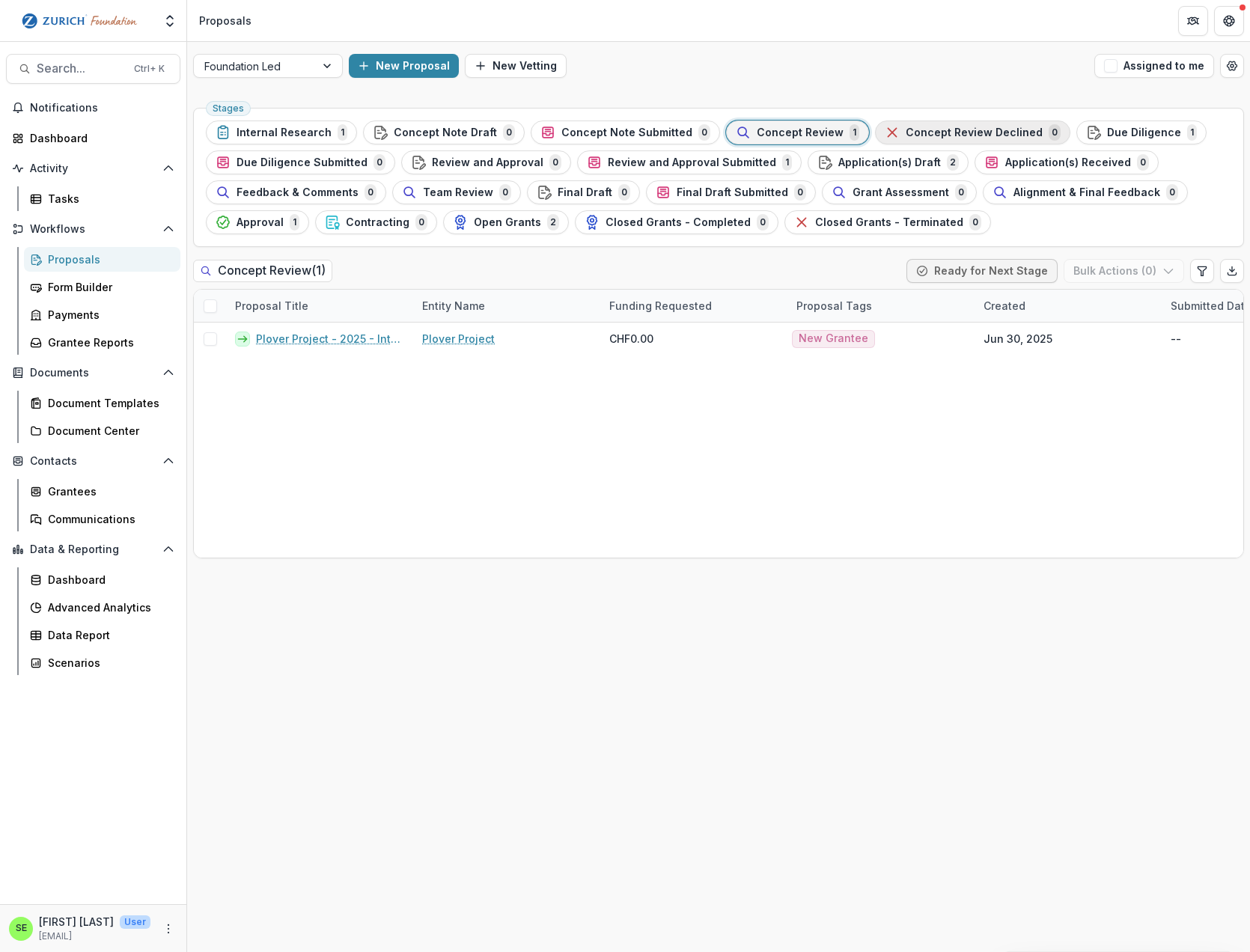 click on "Concept Review Declined" at bounding box center (974, 132) 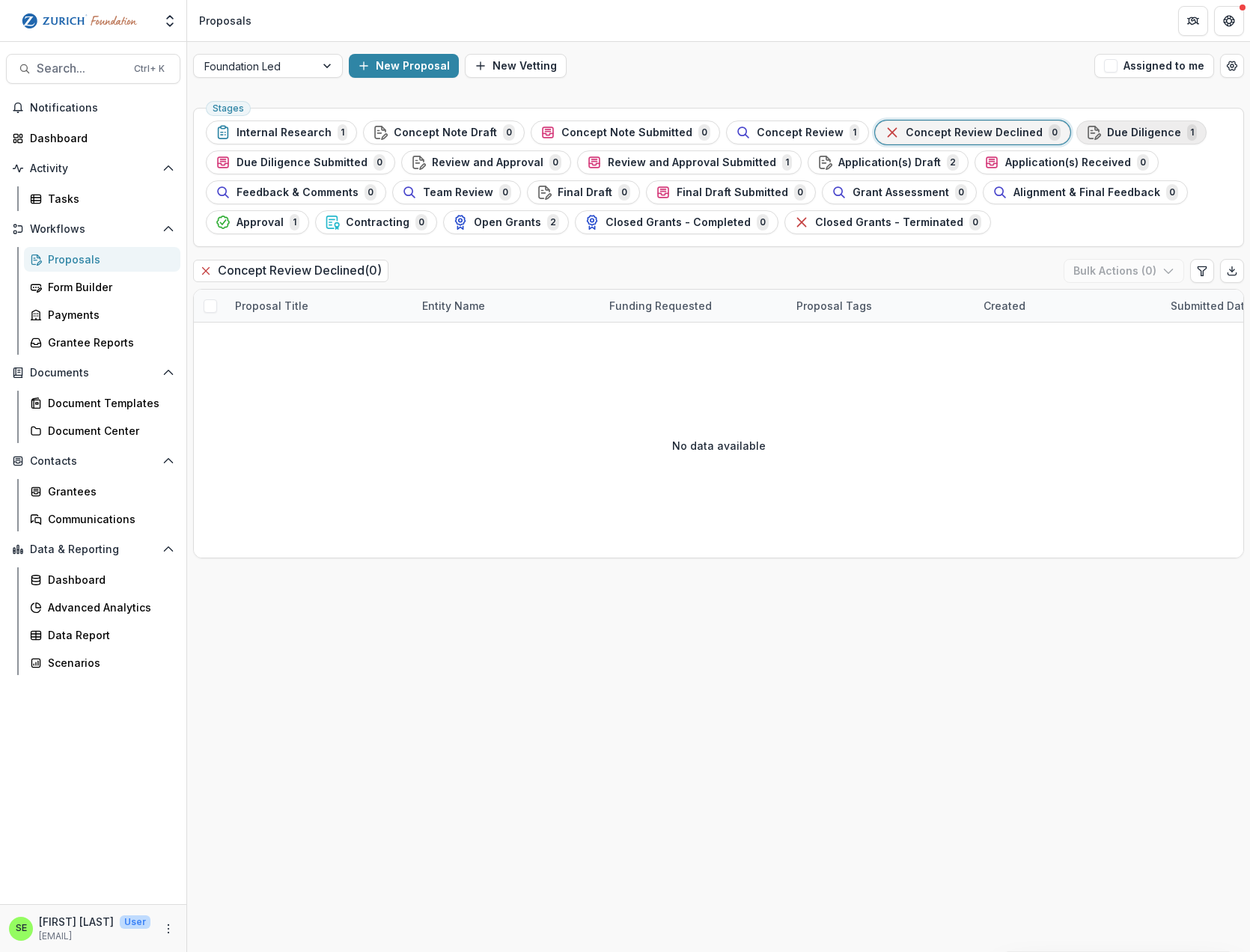 click on "Due Diligence" at bounding box center (1144, 132) 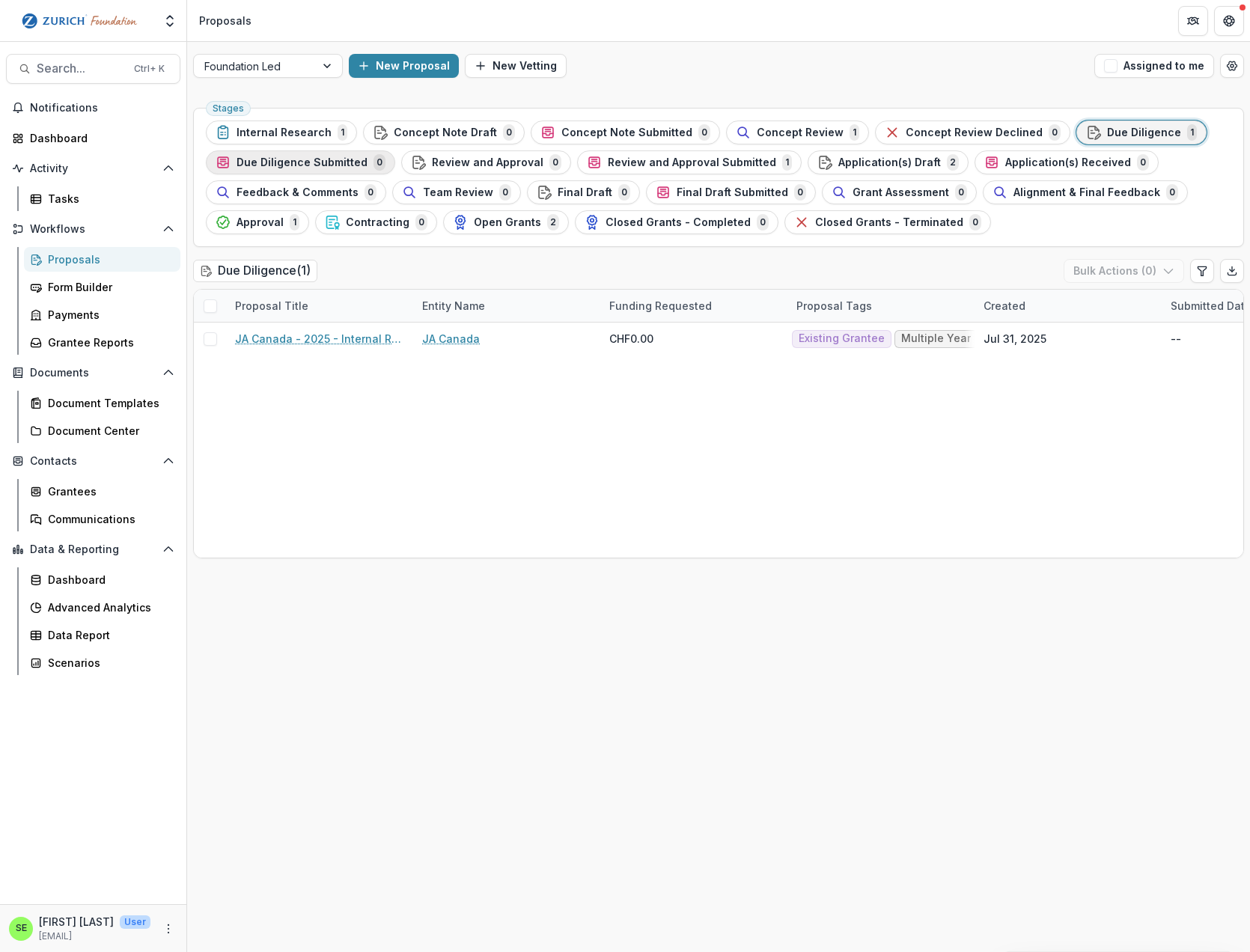 click on "Due Diligence Submitted" at bounding box center (302, 162) 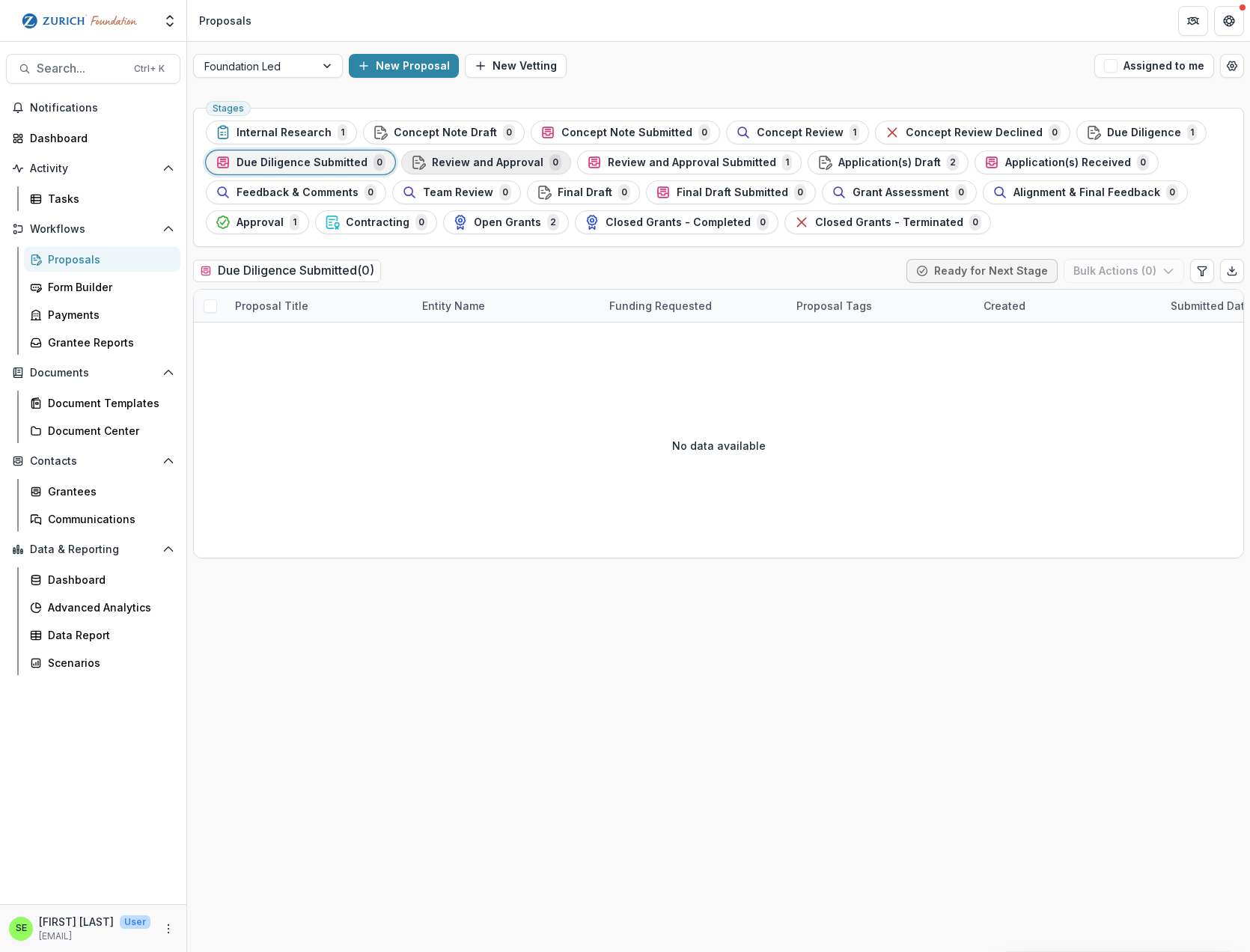click on "Review and Approval" at bounding box center [487, 162] 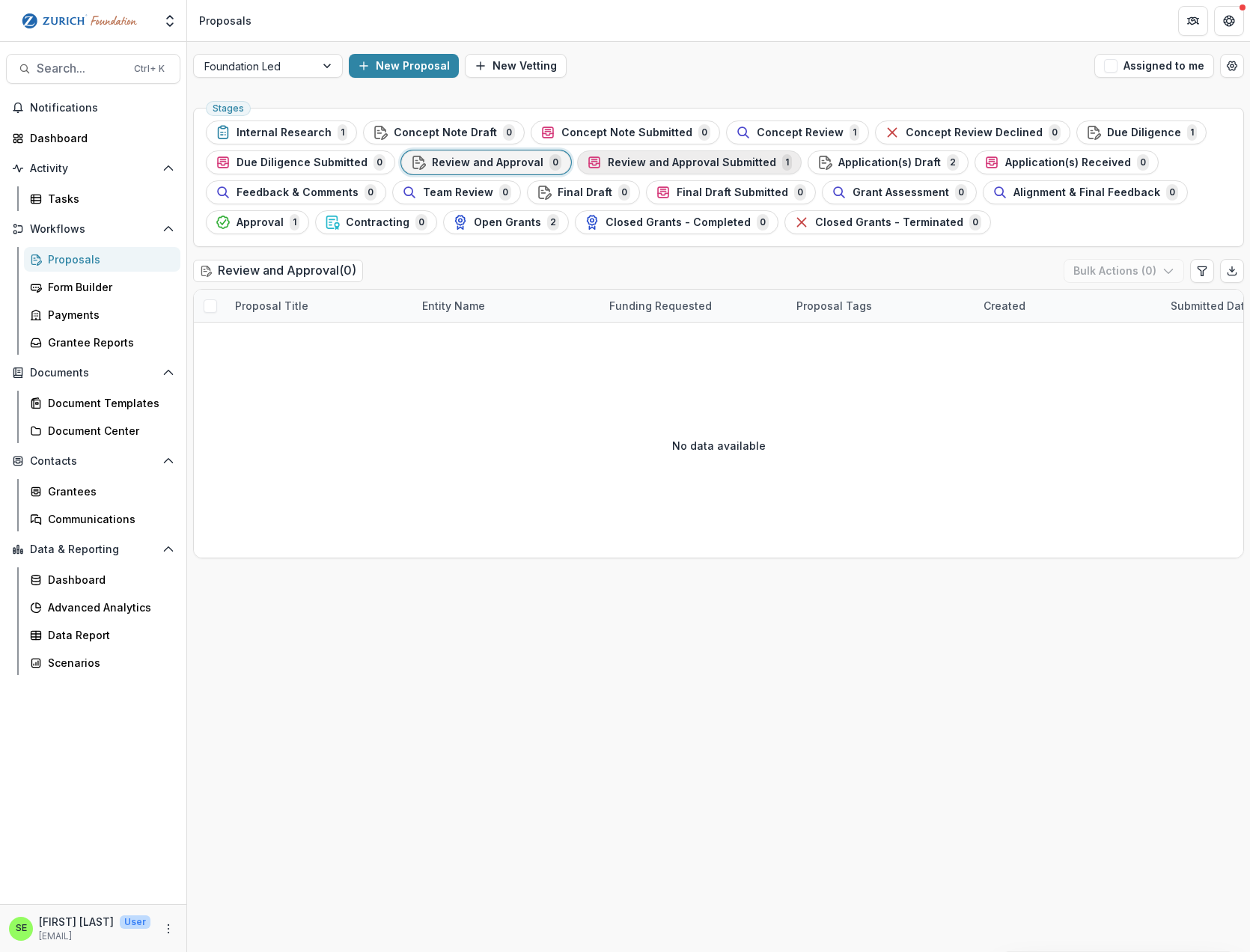 click on "Review and Approval Submitted" at bounding box center [692, 162] 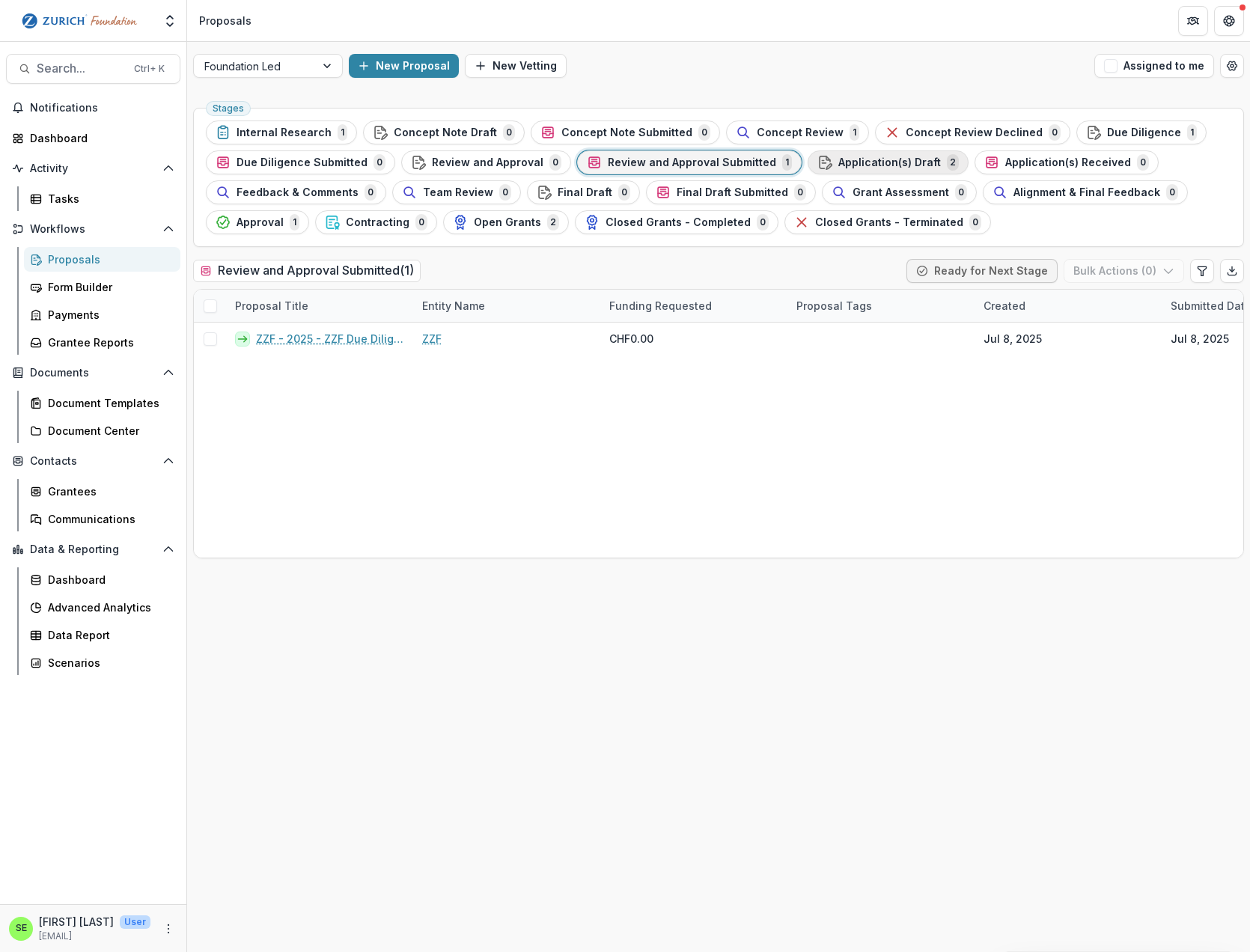 click on "Application(s) Draft 2" at bounding box center (888, 162) 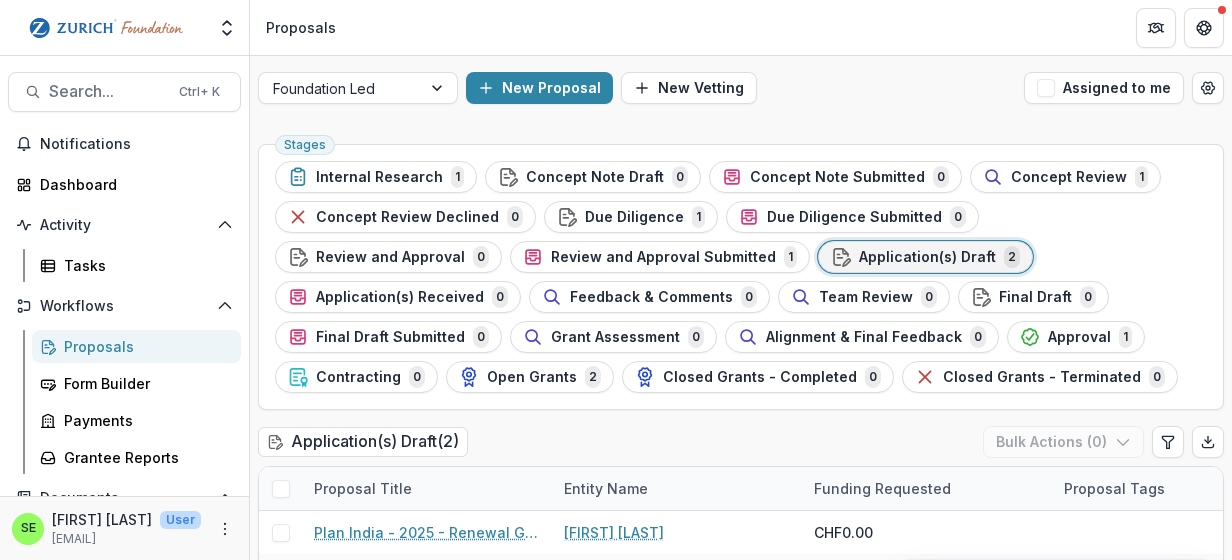 click on "Proposals" at bounding box center (136, 346) 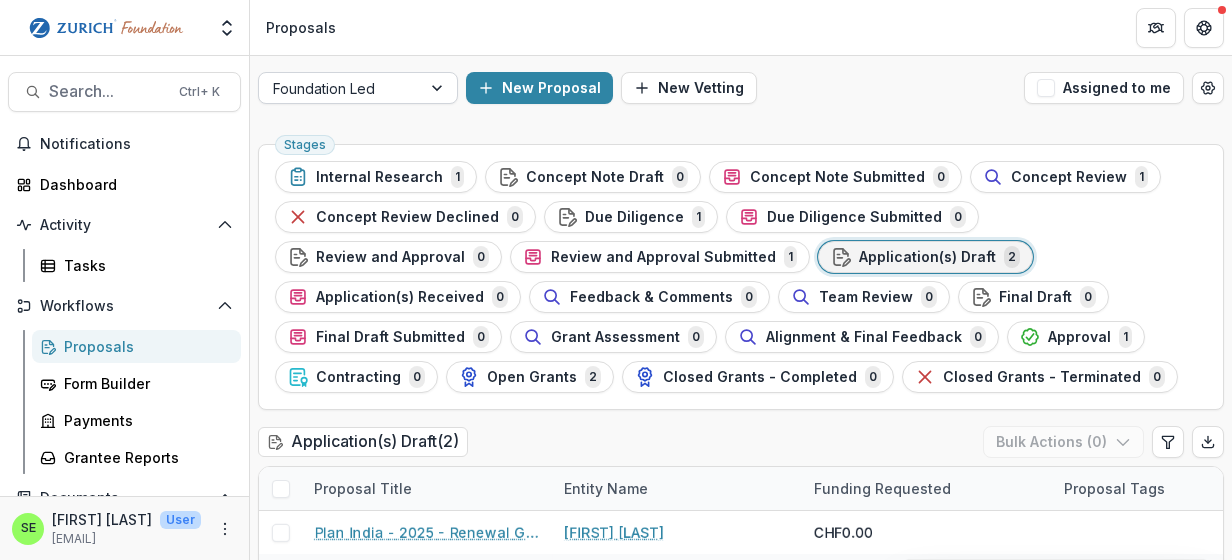 click at bounding box center [439, 88] 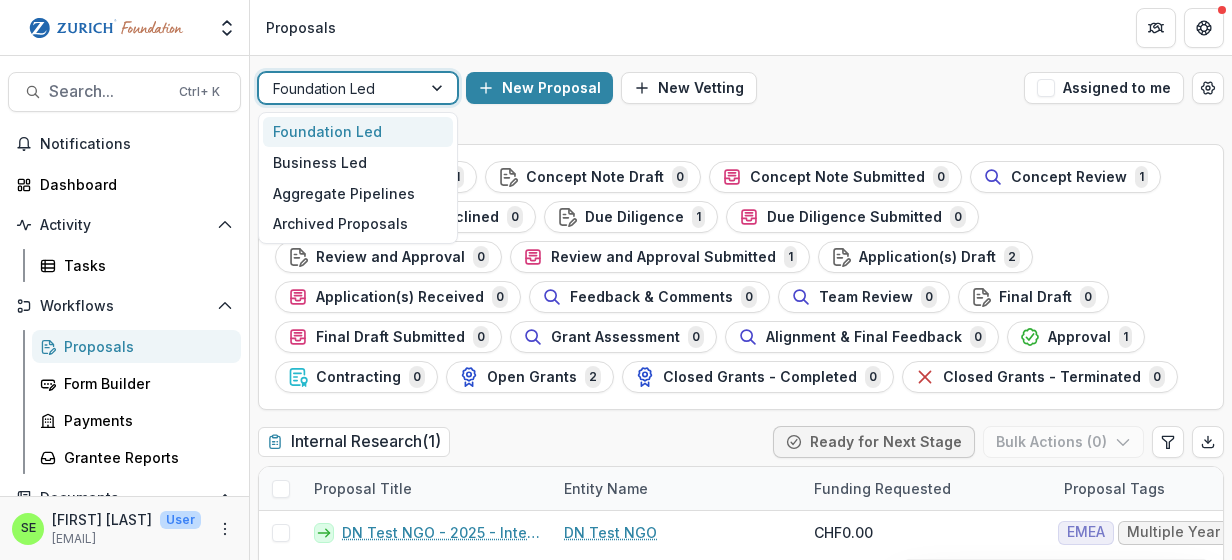 click on "Foundation Led" at bounding box center [358, 132] 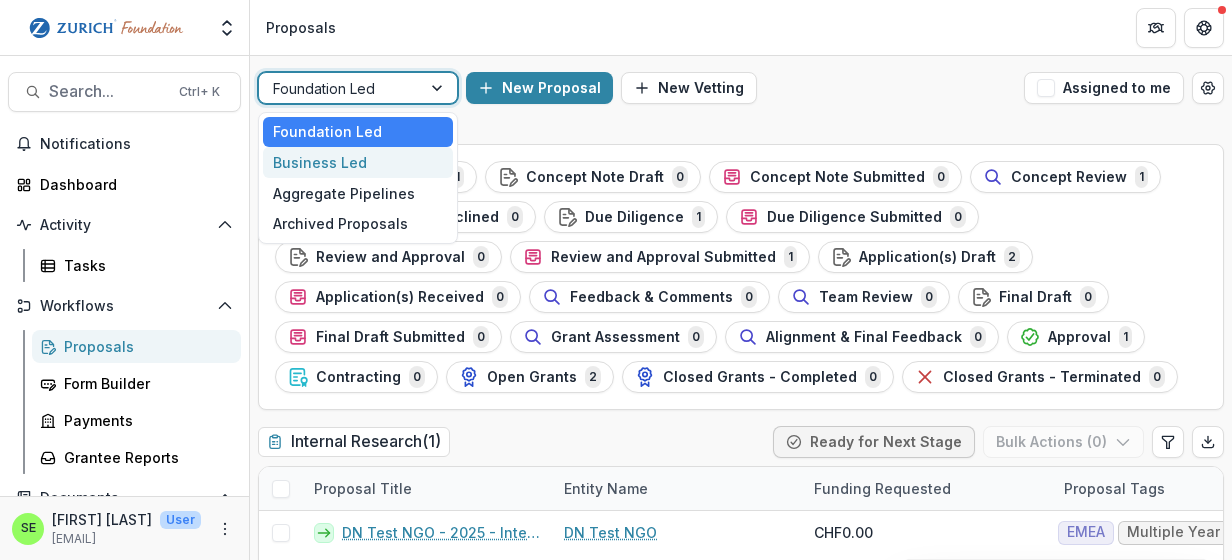 click on "Business Led" at bounding box center (358, 162) 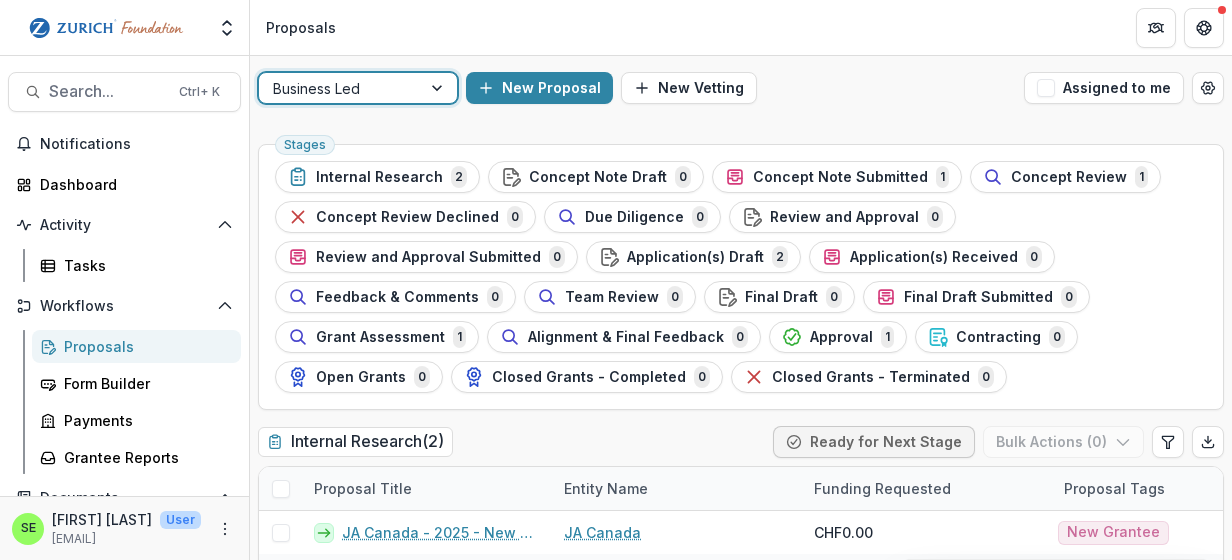 click at bounding box center [439, 88] 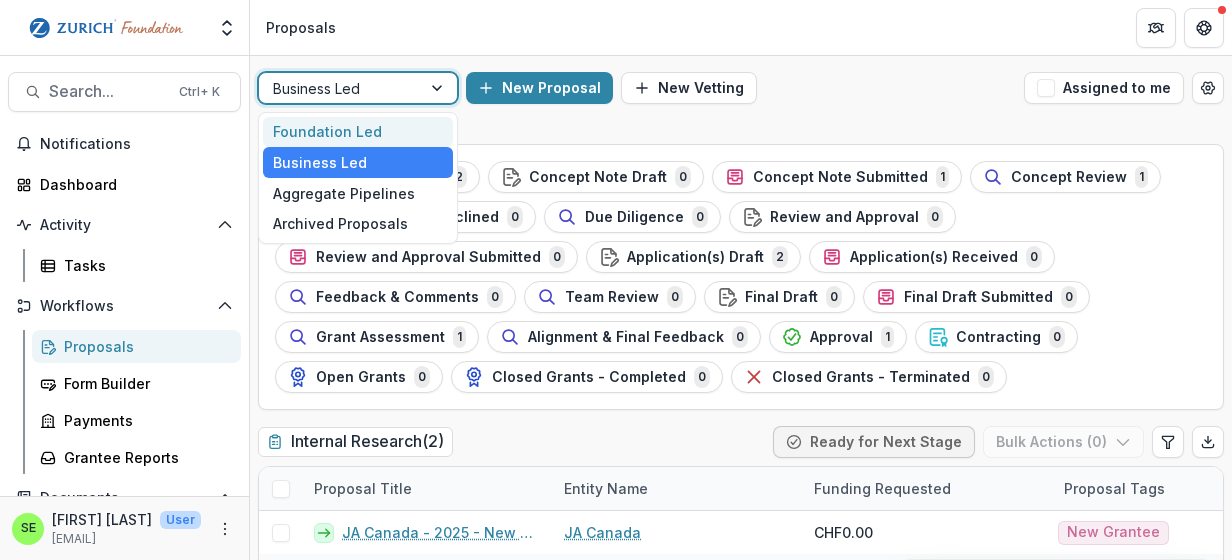 click on "Foundation Led" at bounding box center (358, 132) 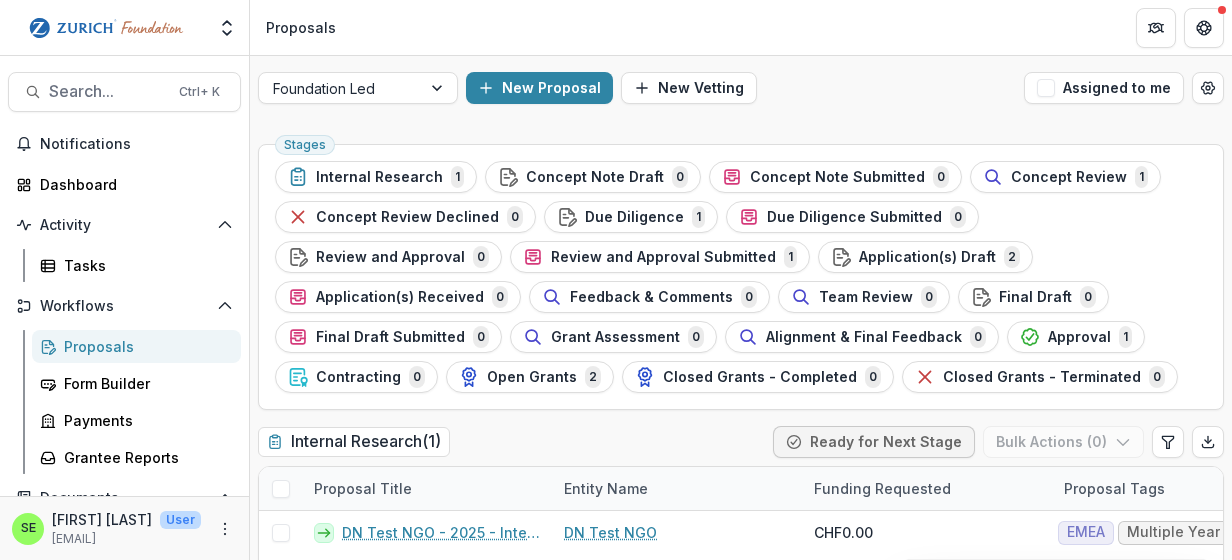 click on "Foundation Led New Proposal New Vetting Assigned to me Stages Internal Research 1 Concept Note Draft 0 Concept Note Submitted 0 Concept Review 1 Concept Review Declined 0 Due Diligence 1 Due Diligence Submitted 0 Review and Approval 0 Review and Approval Submitted 1 Application(s) Draft 2 Application(s) Received 0 Feedback & Comments 0 Team Review 0 Final Draft 0 Final Draft Submitted 0 Grant Assessment 0 Alignment & Final Feedback 0 Approval 1 Contracting 0 Open Grants 2 Closed Grants - Completed 0 Closed Grants - Terminated 0 Internal Research  ( 1 ) Ready for Next Stage Bulk Actions ( 0 ) Proposal Title Entity Name Funding Requested Proposal Tags Created Submitted Date Form Current Stage Task Assignees Pending Tasks DN Test NGO - 2025 - Internal Research Form DN Test NGO CHF0.00 EMEA  Multiple Year  New Grantee  Partnership  Single BU  System-Level Change Jul 24, 2025 -- Internal Research Form 0 Concept Note Draft  ( 0 ) Bulk Actions ( 0 ) Proposal Title Entity Name Funding Requested Proposal Tags Created" at bounding box center (741, 5149) 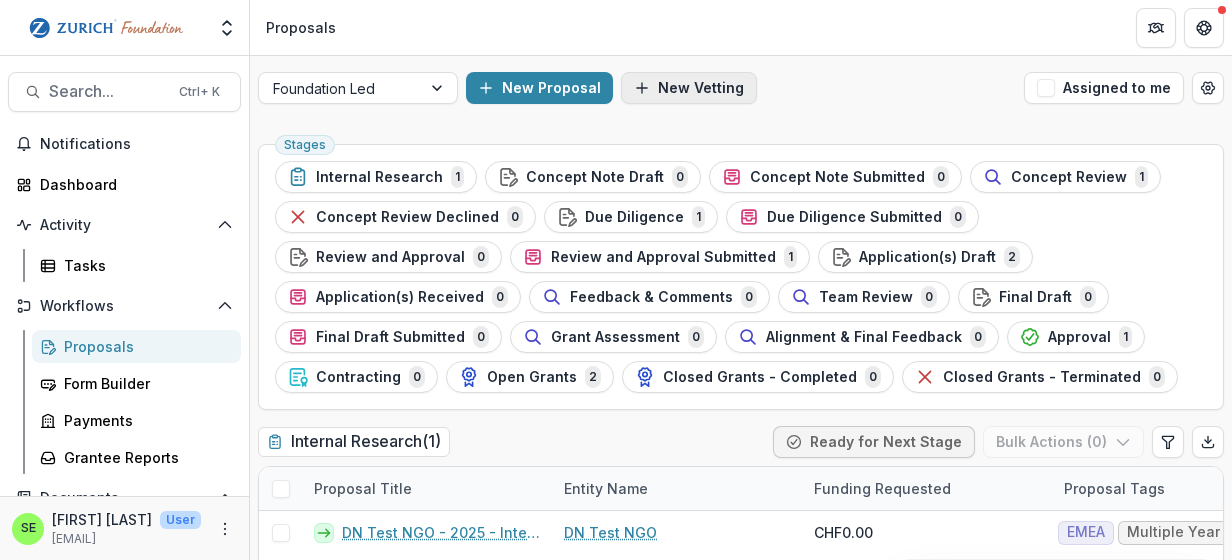 click on "New Vetting" at bounding box center [689, 88] 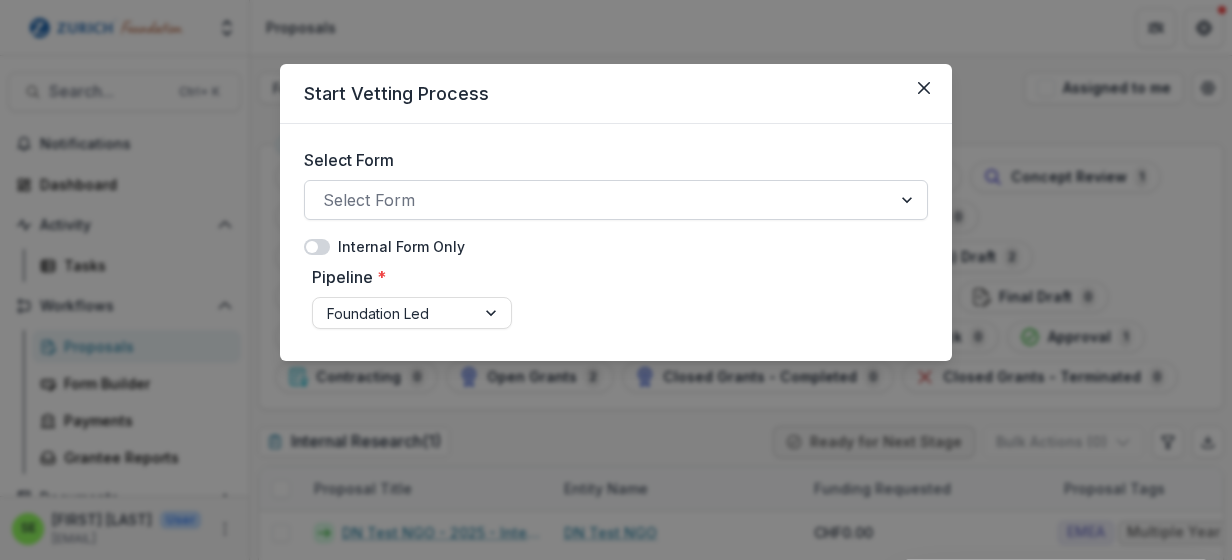 click at bounding box center [598, 200] 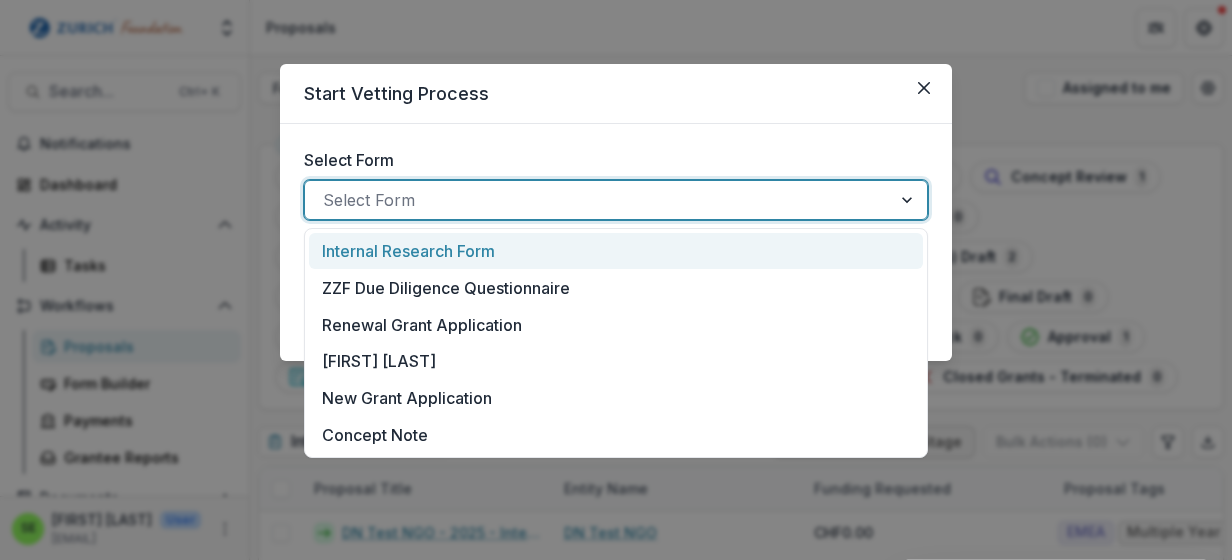 click on "Internal Research Form" at bounding box center [408, 251] 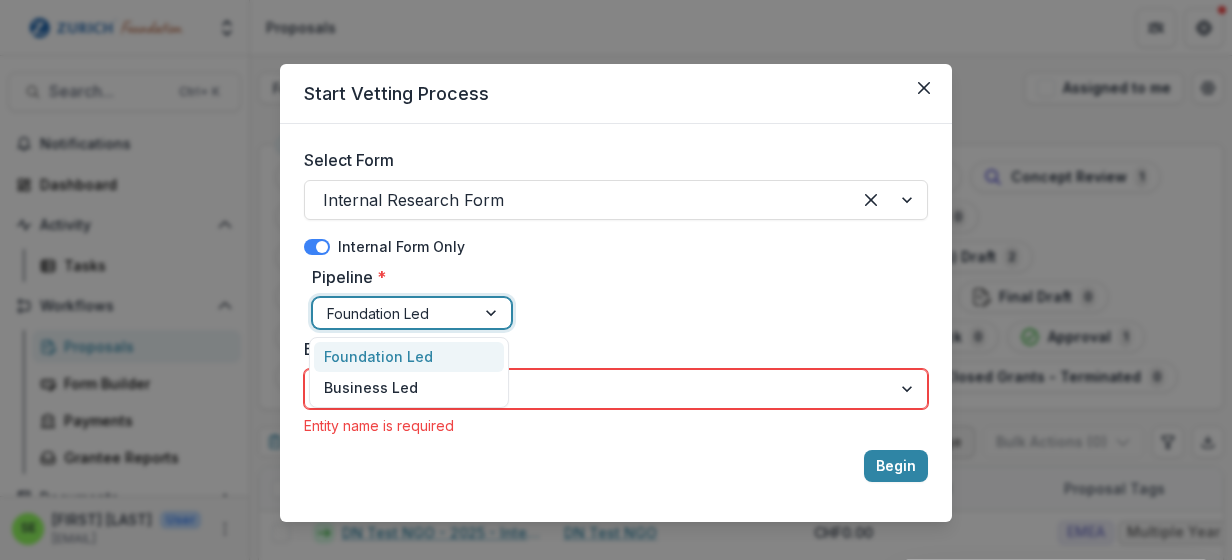 click at bounding box center [394, 313] 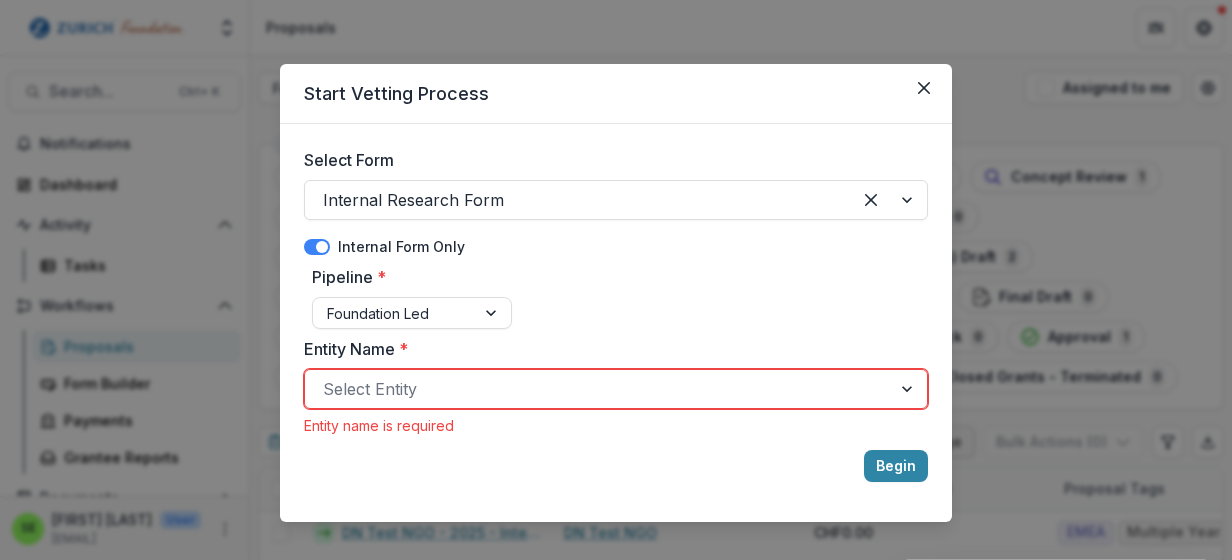 click on "Pipeline * Foundation Led" at bounding box center [616, 297] 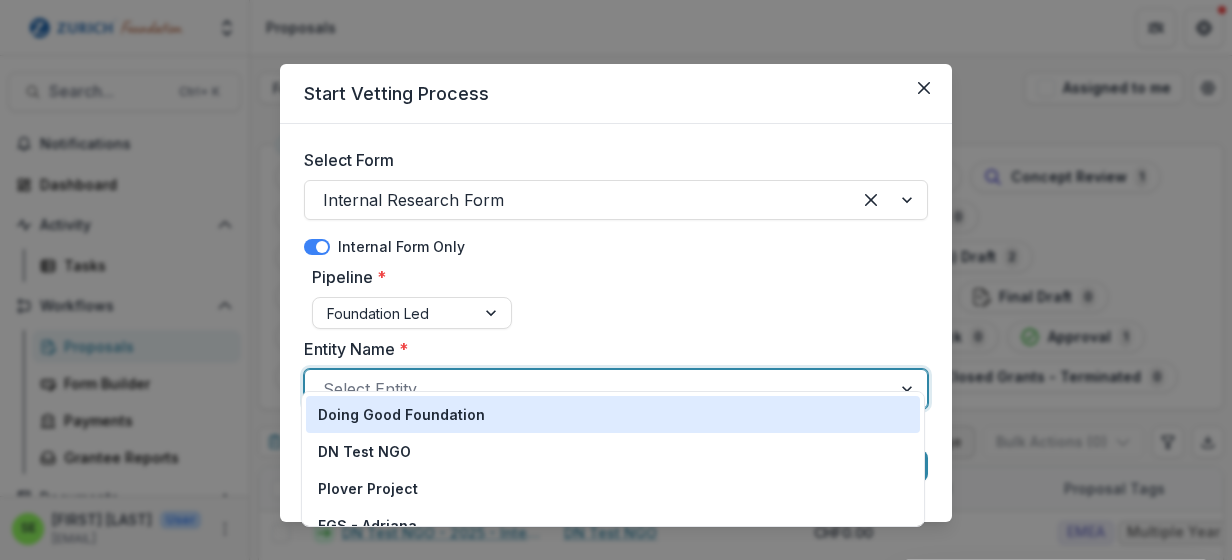 scroll, scrollTop: 25, scrollLeft: 0, axis: vertical 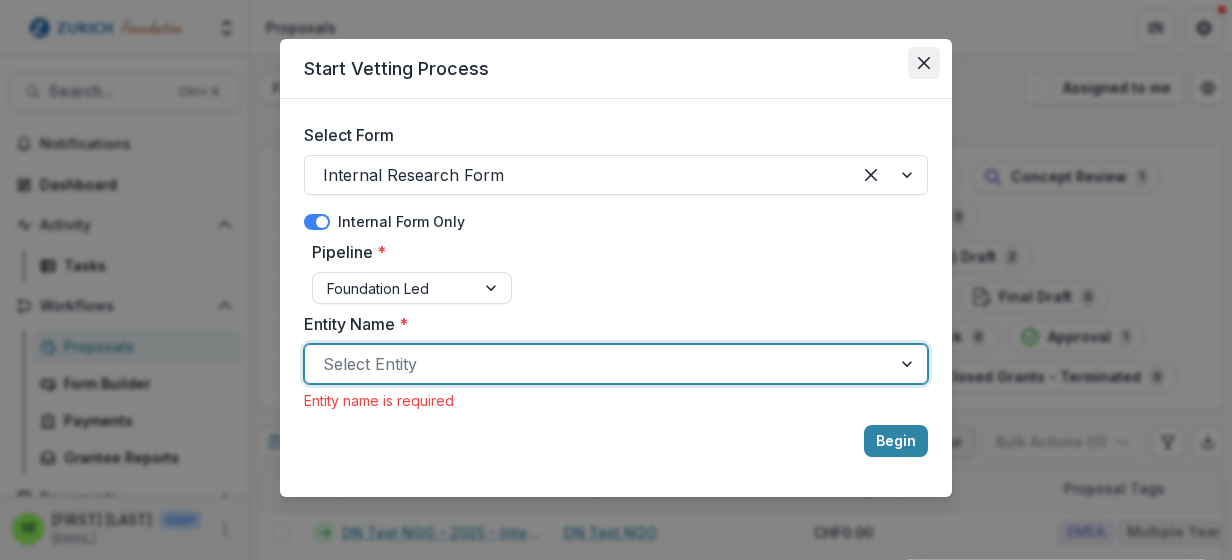 click at bounding box center (924, 63) 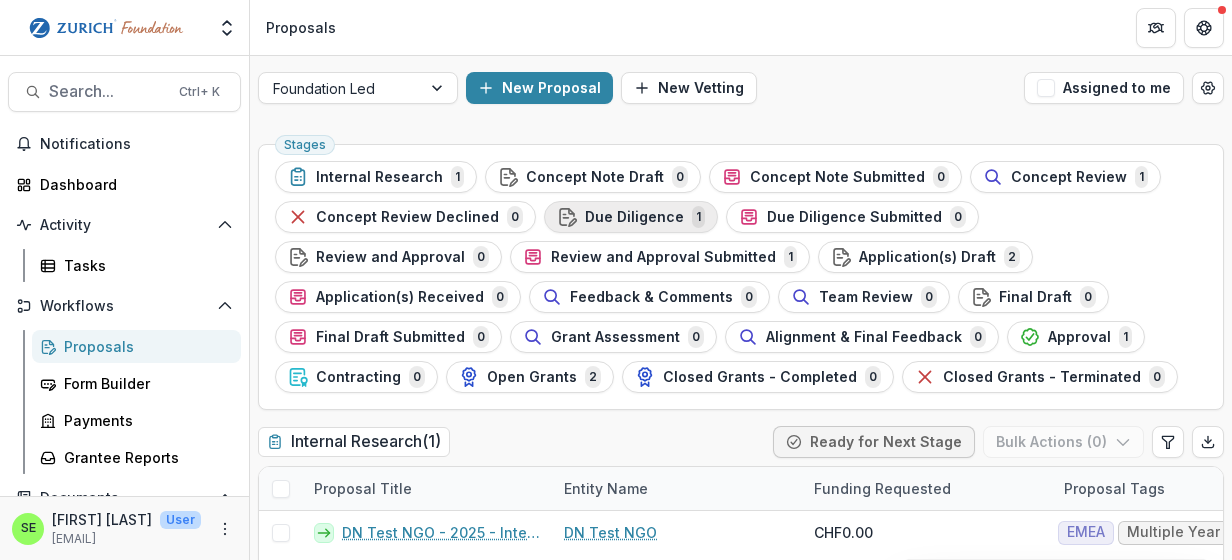 click on "Due Diligence" at bounding box center [634, 217] 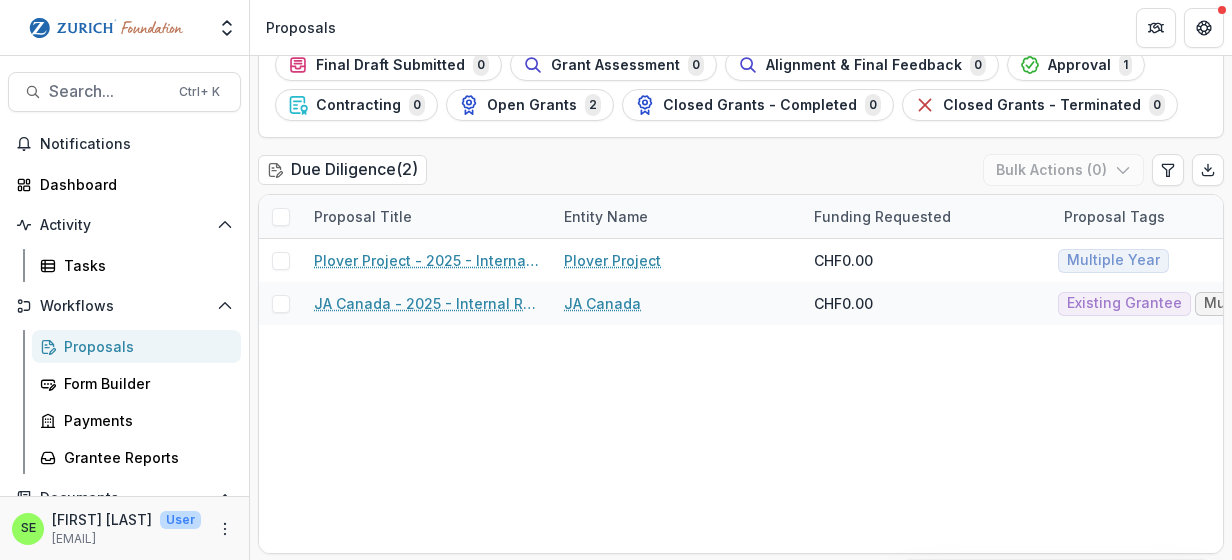 scroll, scrollTop: 0, scrollLeft: 0, axis: both 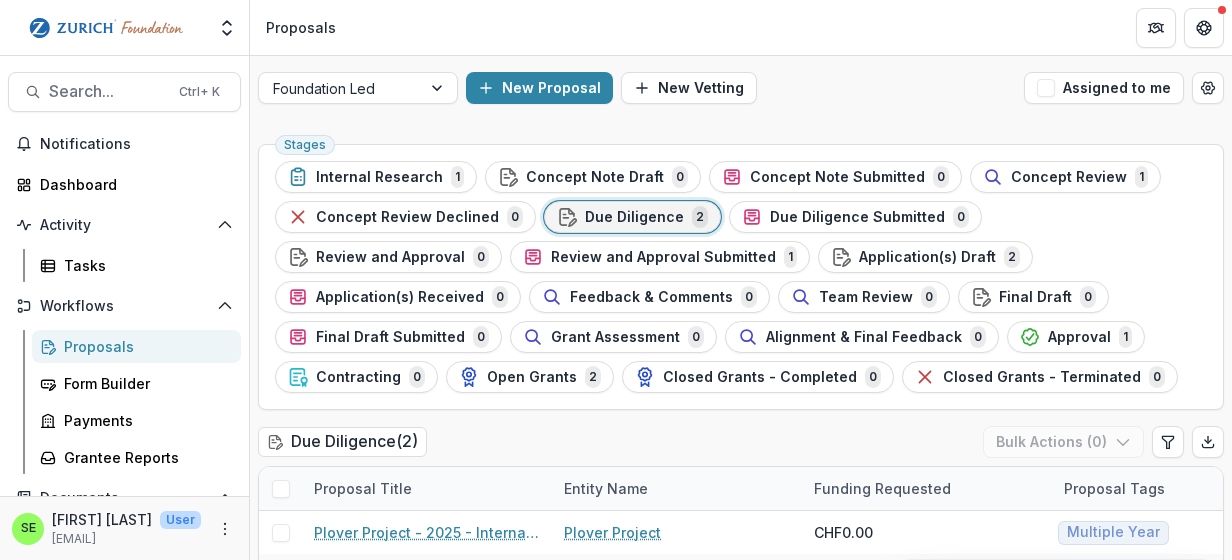 click on "Due Diligence" at bounding box center [634, 217] 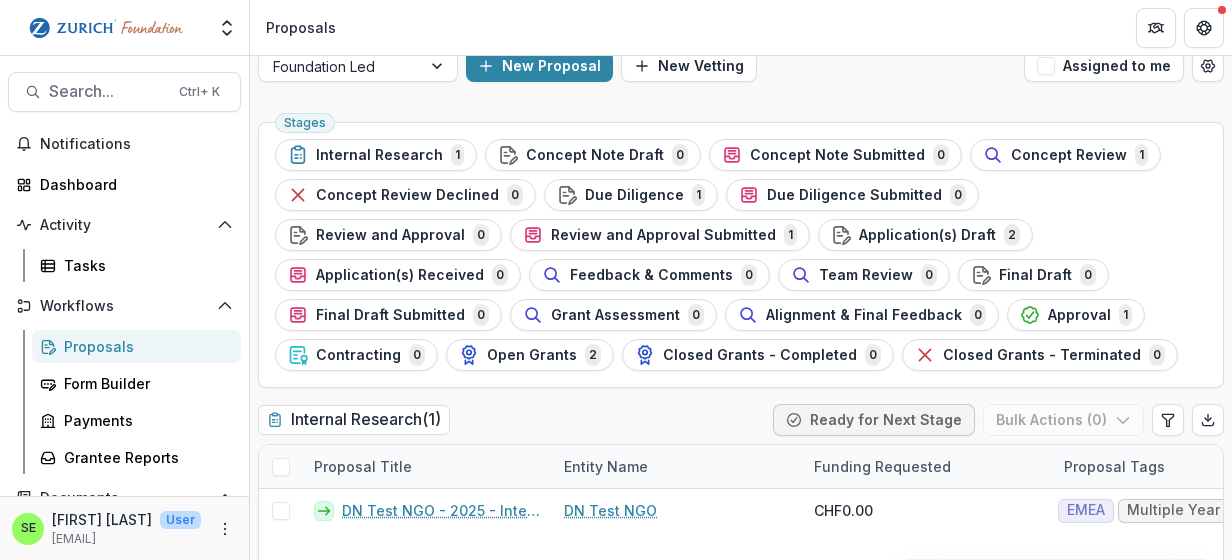 scroll, scrollTop: 26, scrollLeft: 0, axis: vertical 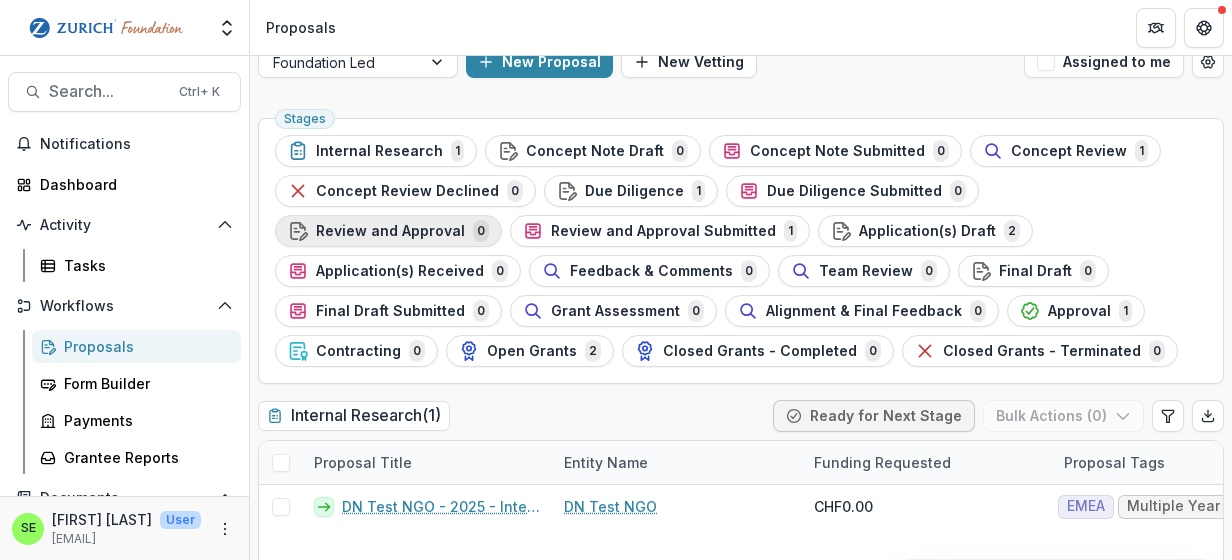 click on "Review and Approval 0" at bounding box center (388, 231) 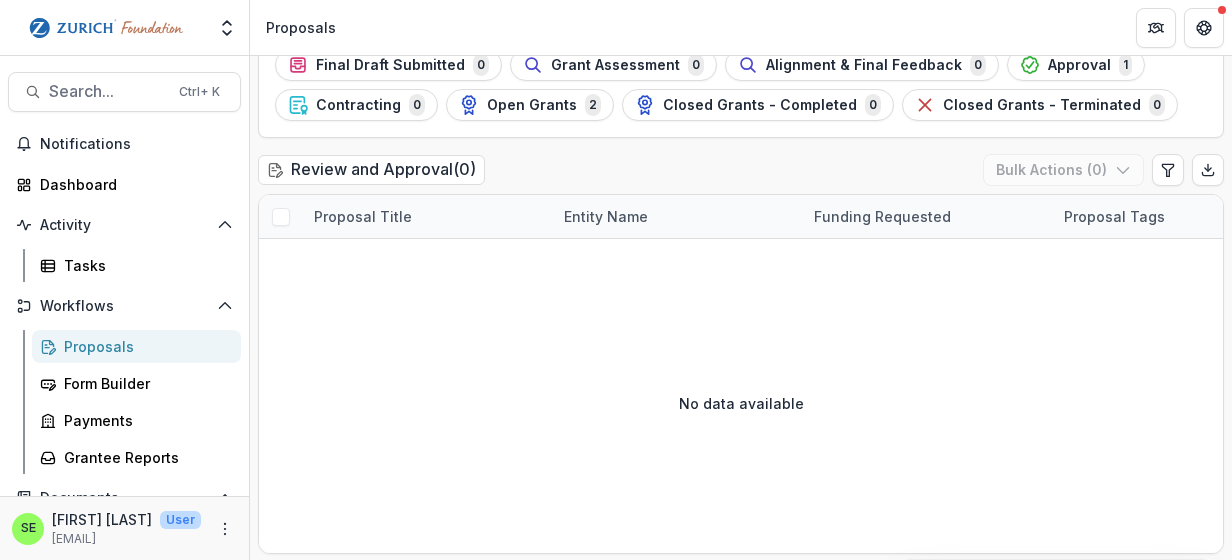 scroll, scrollTop: 0, scrollLeft: 0, axis: both 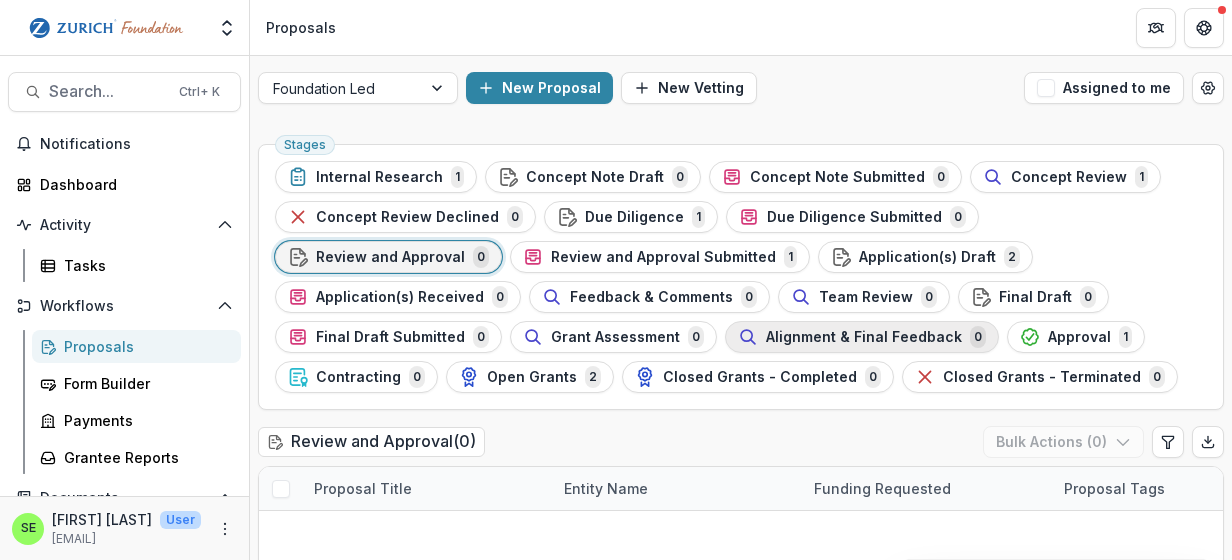 click on "Alignment & Final Feedback 0" at bounding box center [862, 337] 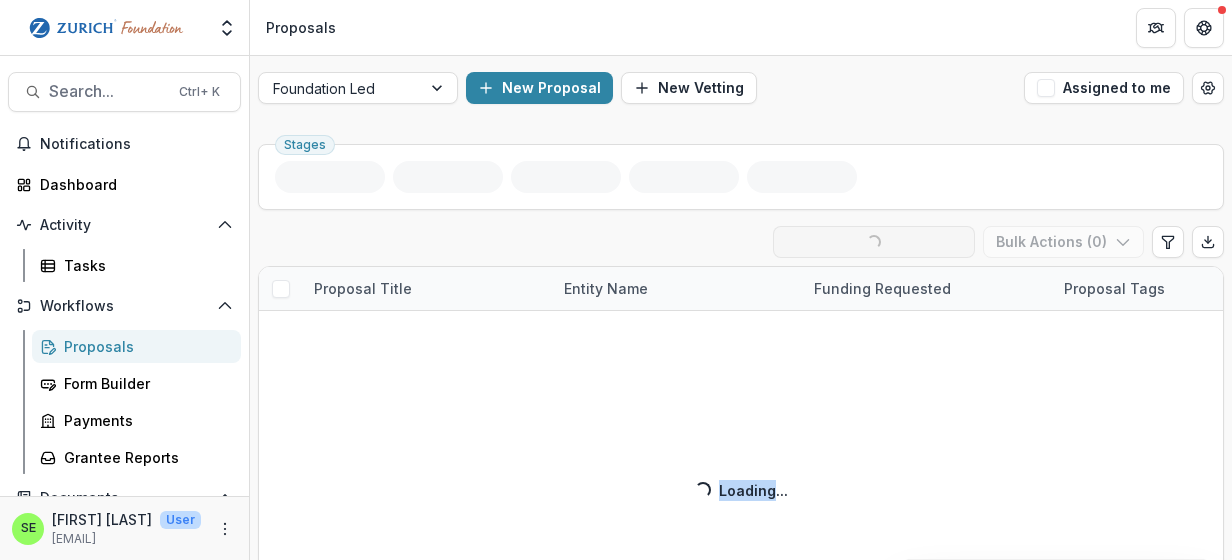 click on "Alignment & Final Feedback  ( 0 ) Loading... Ready for Next Stage Bulk Actions ( 0 ) Proposal Title Entity Name Funding Requested Proposal Tags Created Submitted Date Form Current Stage Task Assignees Pending Tasks Loading... Loading..." at bounding box center [741, 426] 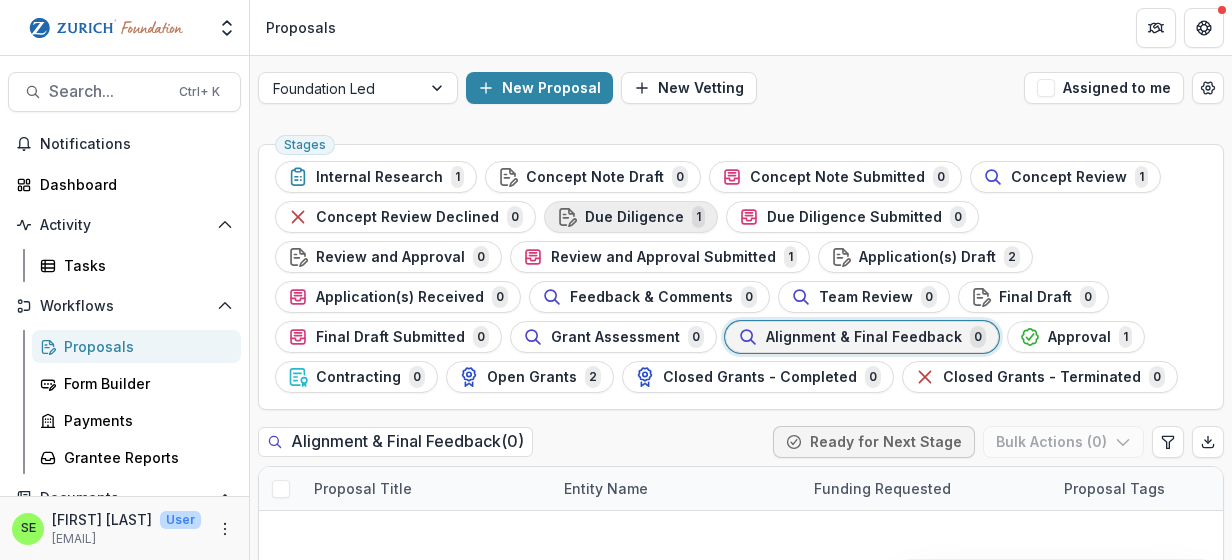 drag, startPoint x: 704, startPoint y: 348, endPoint x: 617, endPoint y: 210, distance: 163.13492 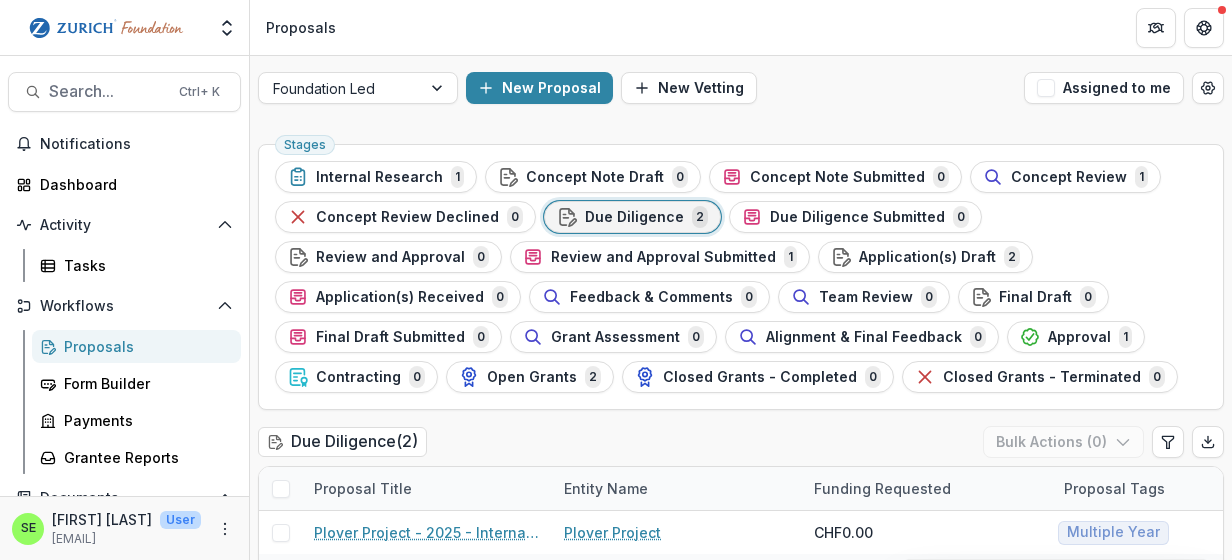 click on "Stages Internal Research 1 Concept Note Draft 0 Concept Note Submitted 0 Concept Review 1 Concept Review Declined 0 Due Diligence 2 Due Diligence Submitted 0 Review and Approval 0 Review and Approval Submitted 1 Application(s) Draft 2 Application(s) Received 0 Feedback & Comments 0 Team Review 0 Final Draft 0 Final Draft Submitted 0 Grant Assessment 0 Alignment & Final Feedback 0 Approval 1 Contracting 0 Open Grants 2 Closed Grants - Completed 0 Closed Grants - Terminated 0" at bounding box center (741, 277) 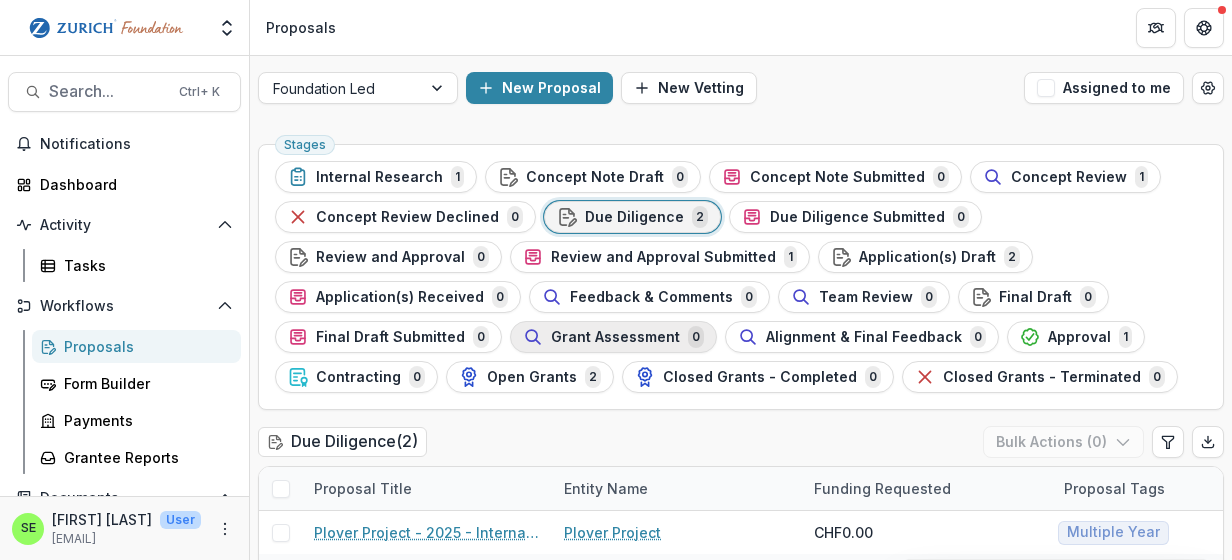 click on "Grant Assessment" at bounding box center (615, 337) 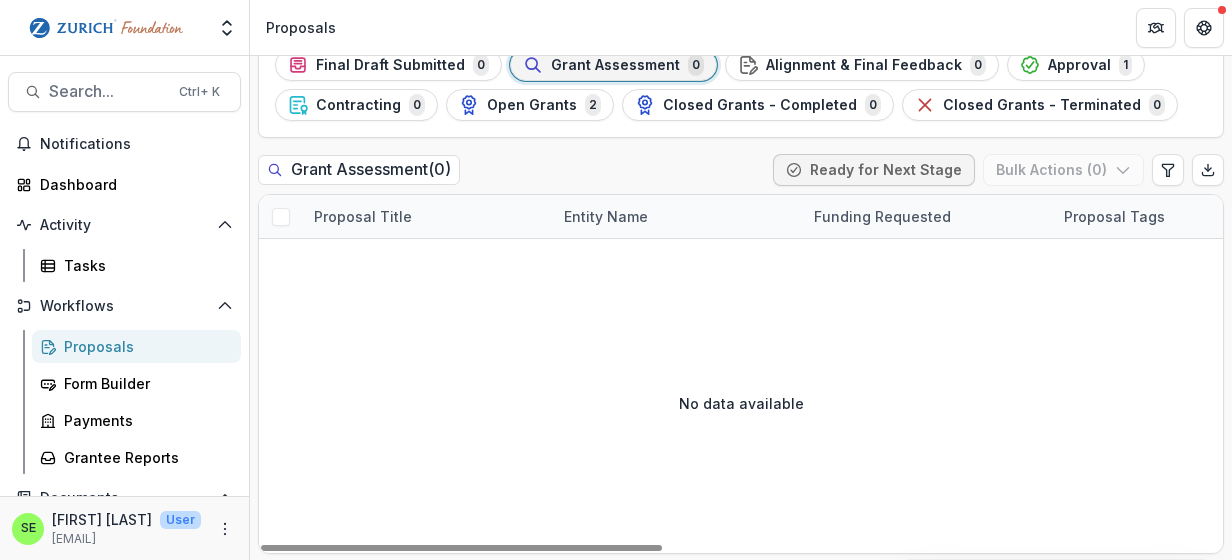 scroll, scrollTop: 0, scrollLeft: 0, axis: both 